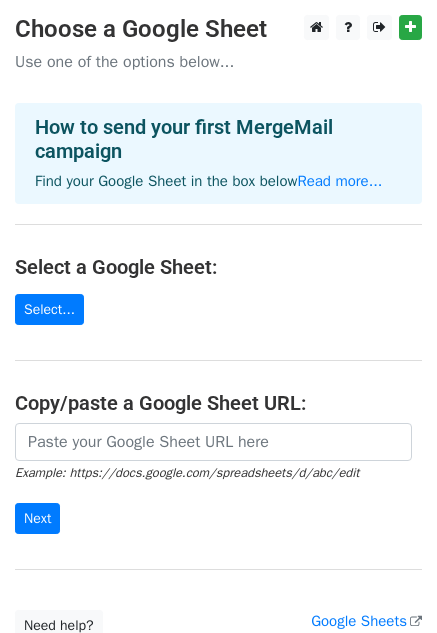 scroll, scrollTop: 0, scrollLeft: 0, axis: both 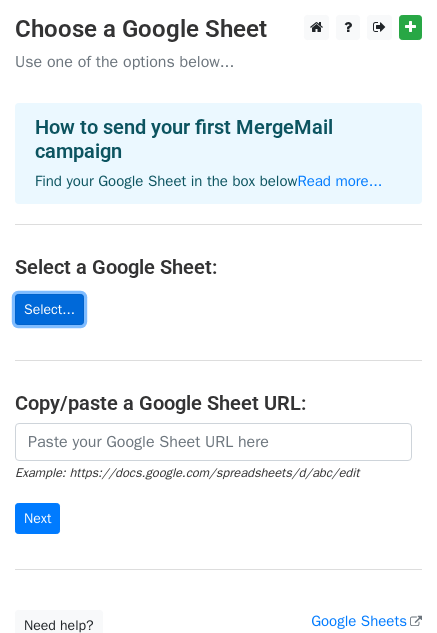 click on "Select..." at bounding box center (49, 309) 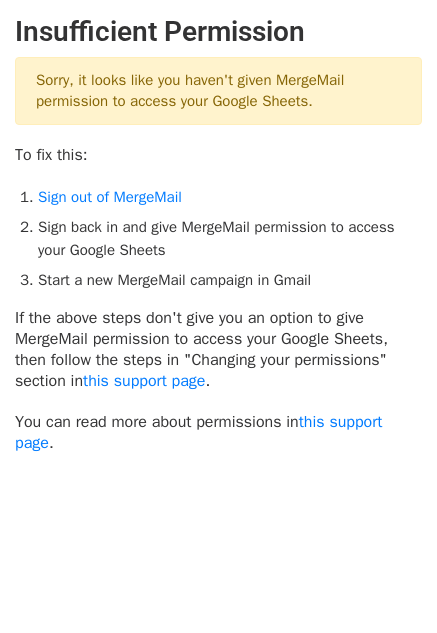 scroll, scrollTop: 0, scrollLeft: 0, axis: both 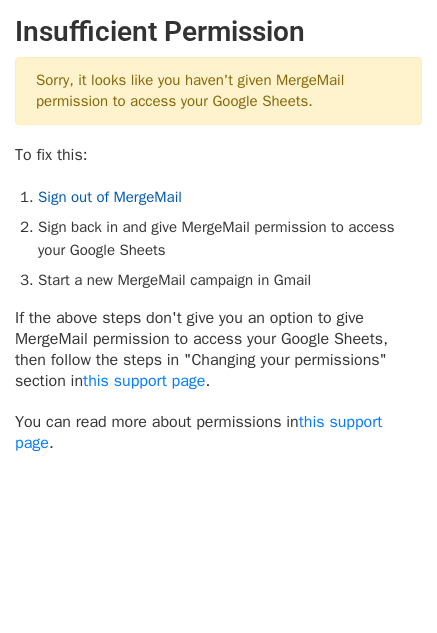 click on "Sign out of MergeMail" at bounding box center [110, 197] 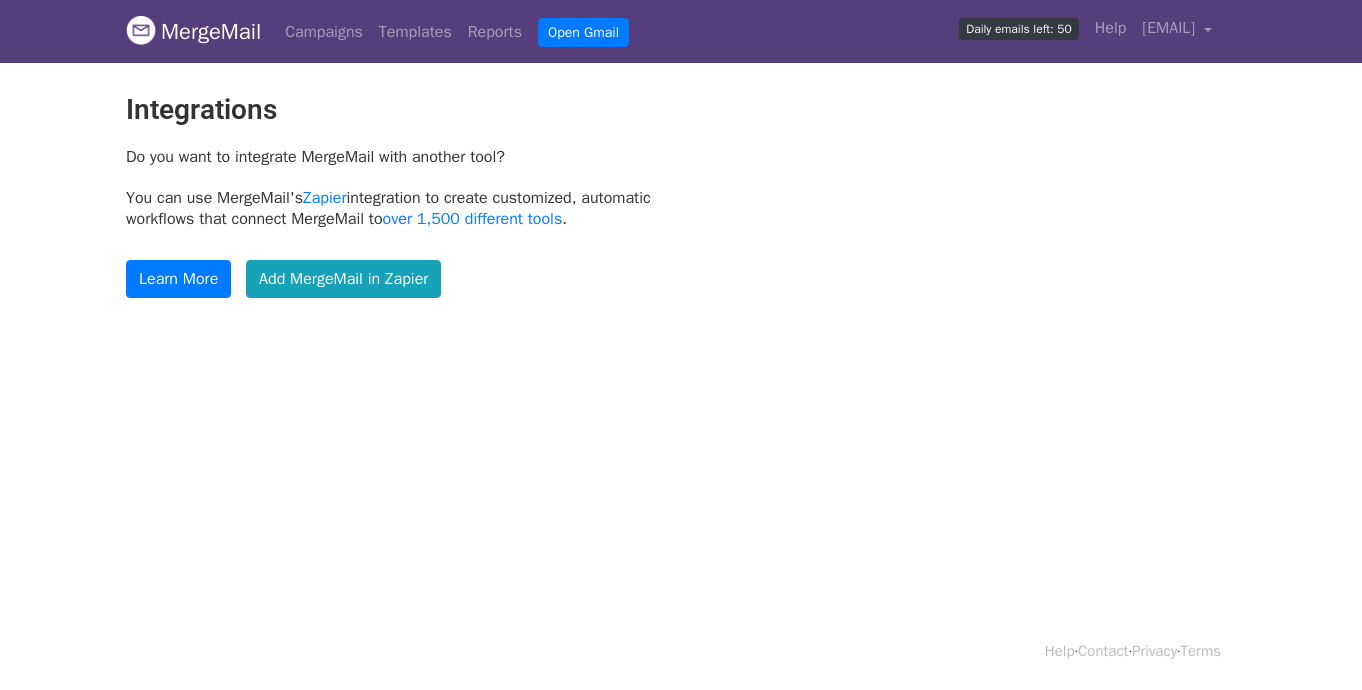 scroll, scrollTop: 0, scrollLeft: 0, axis: both 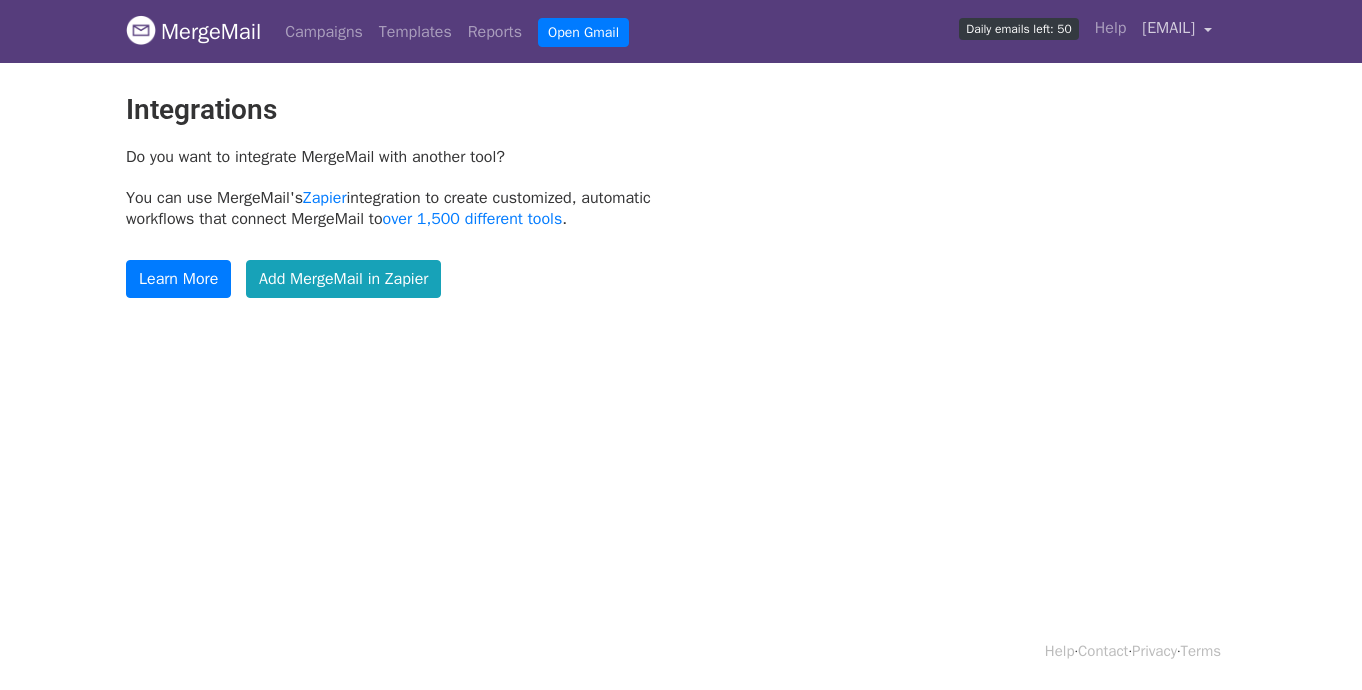click on "[EMAIL]" at bounding box center (1168, 28) 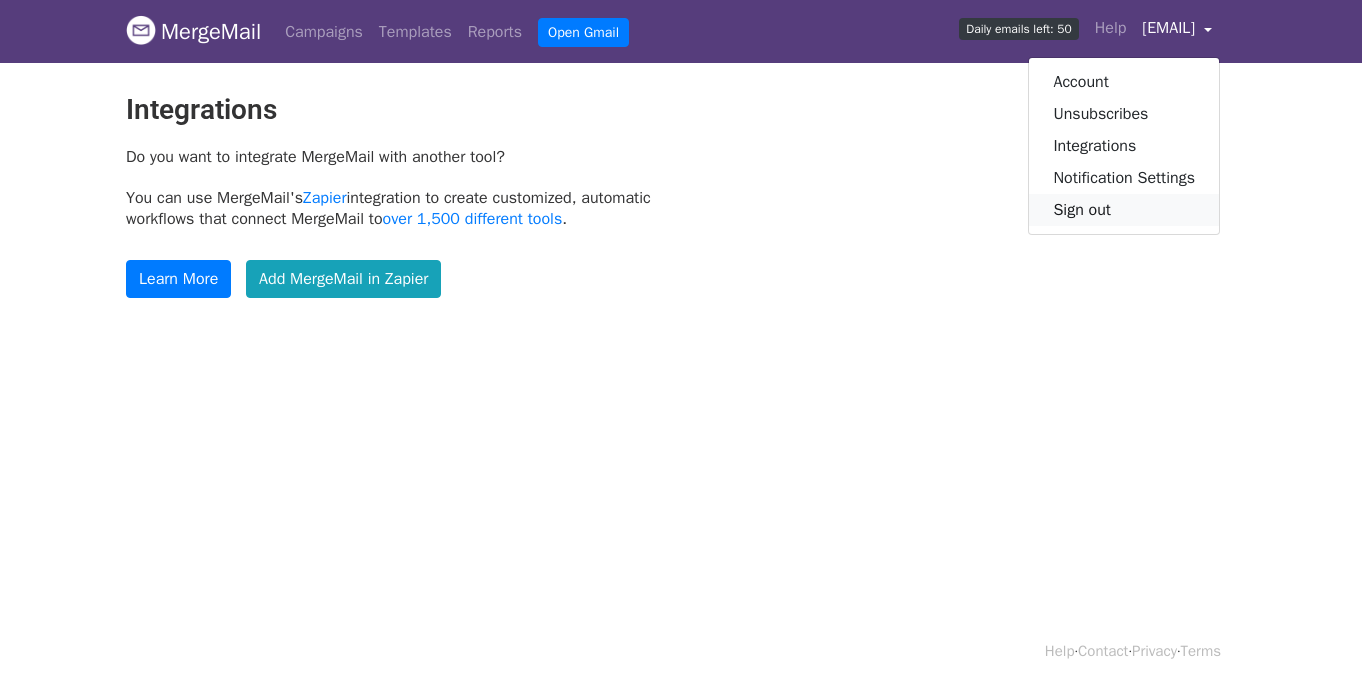 click on "Sign out" at bounding box center (1124, 210) 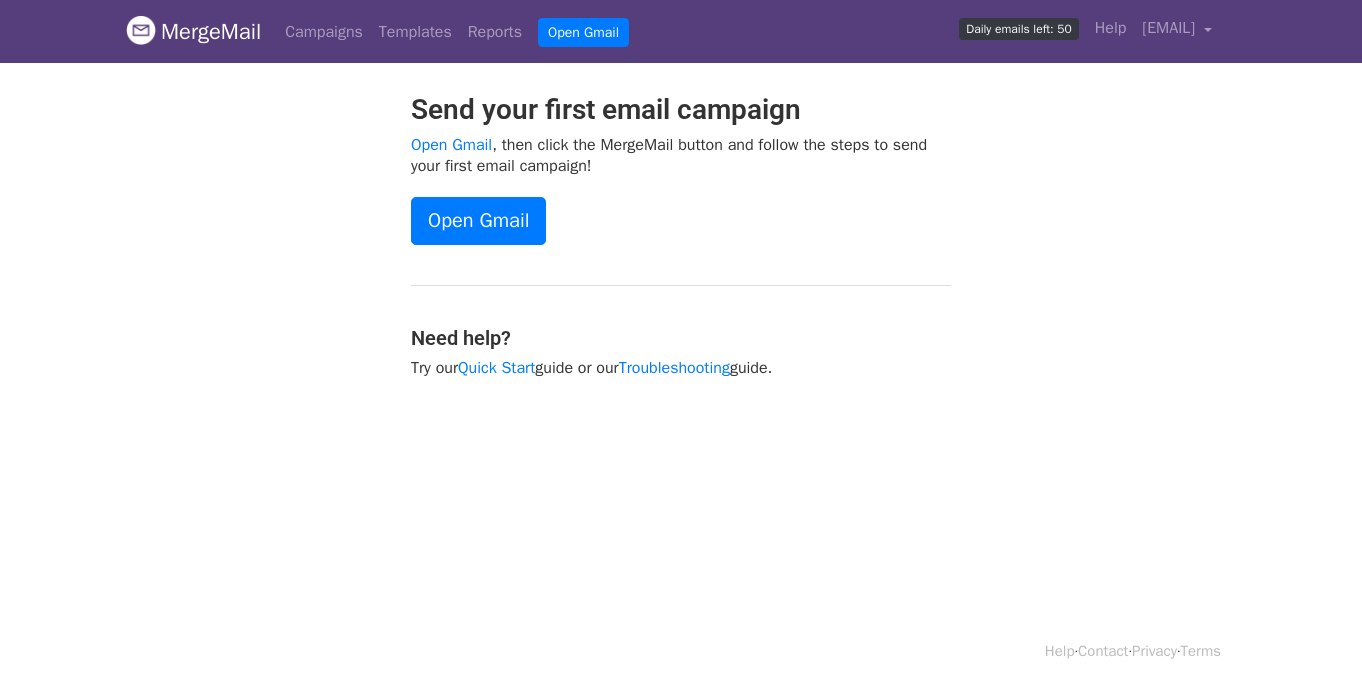 scroll, scrollTop: 0, scrollLeft: 0, axis: both 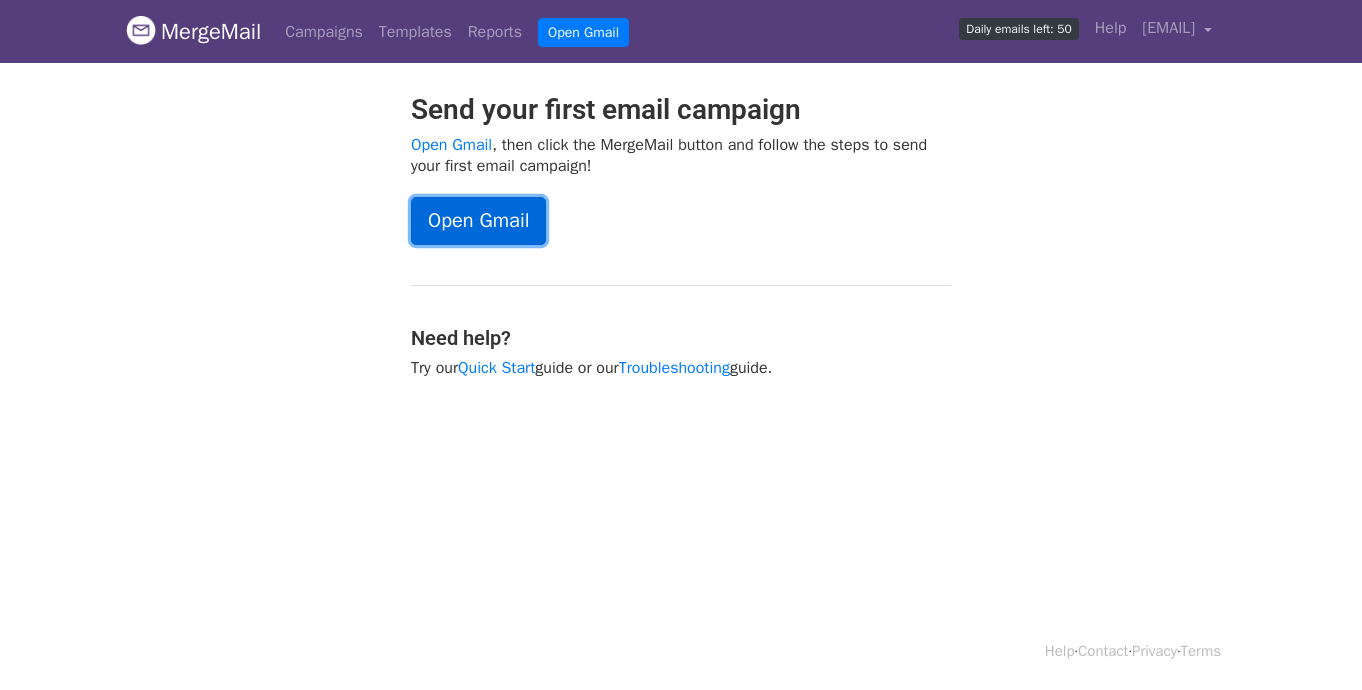 click on "Open Gmail" at bounding box center [478, 221] 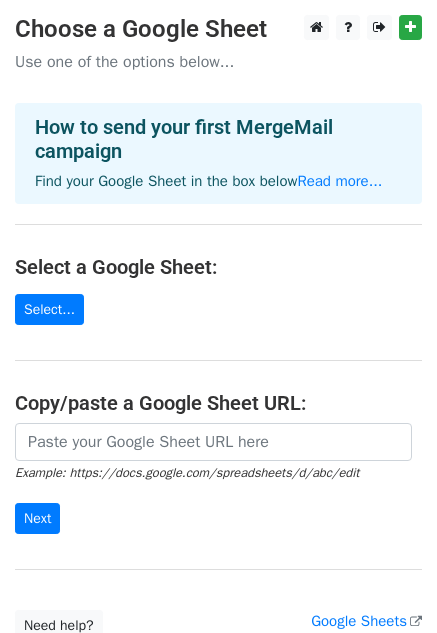 scroll, scrollTop: 0, scrollLeft: 0, axis: both 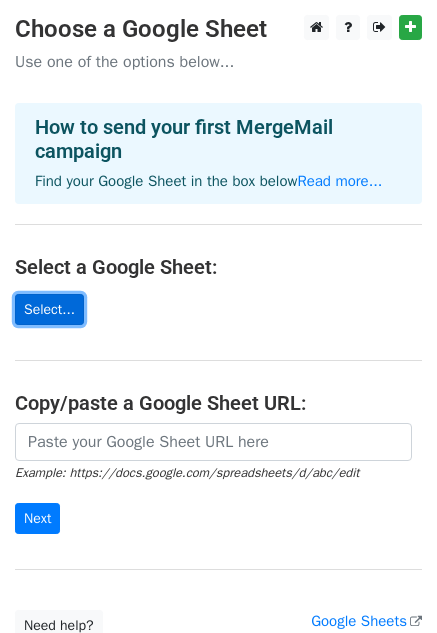click on "Select..." at bounding box center (49, 309) 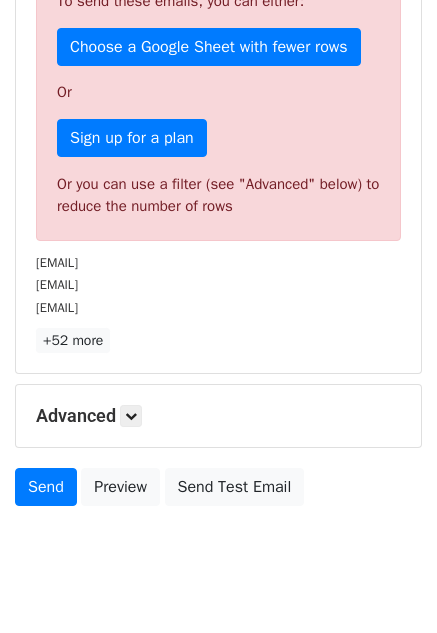 scroll, scrollTop: 572, scrollLeft: 0, axis: vertical 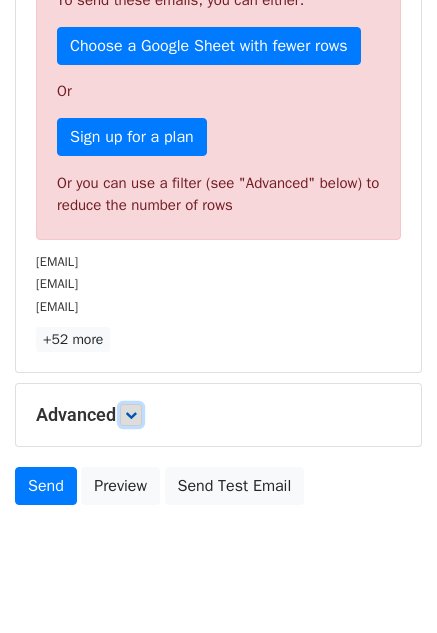 click at bounding box center (131, 415) 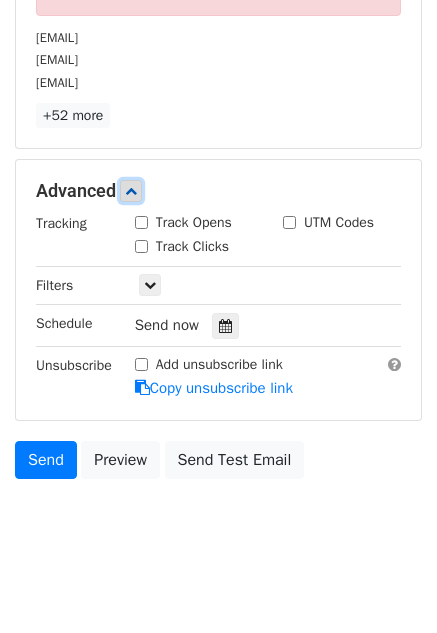 scroll, scrollTop: 810, scrollLeft: 0, axis: vertical 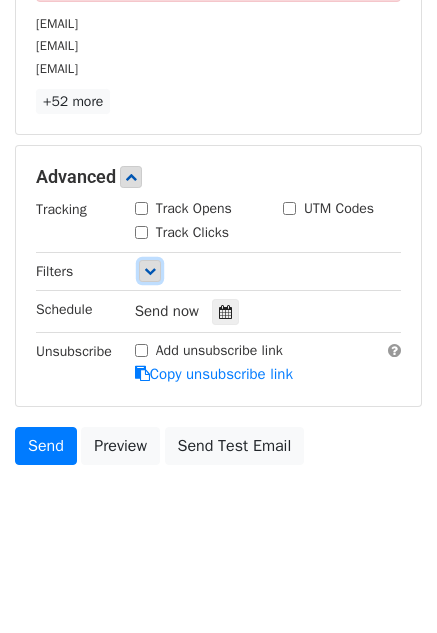 click at bounding box center (150, 271) 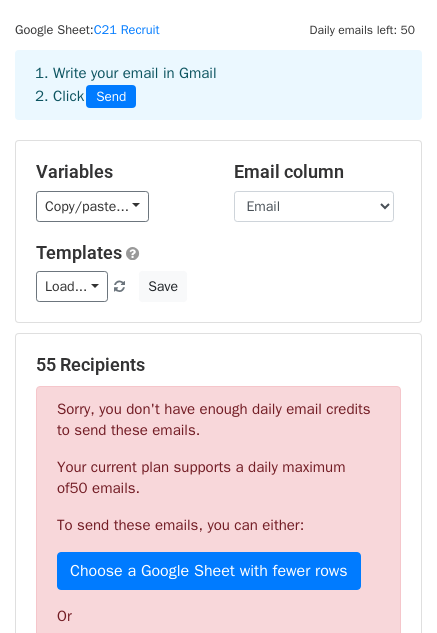 scroll, scrollTop: 43, scrollLeft: 0, axis: vertical 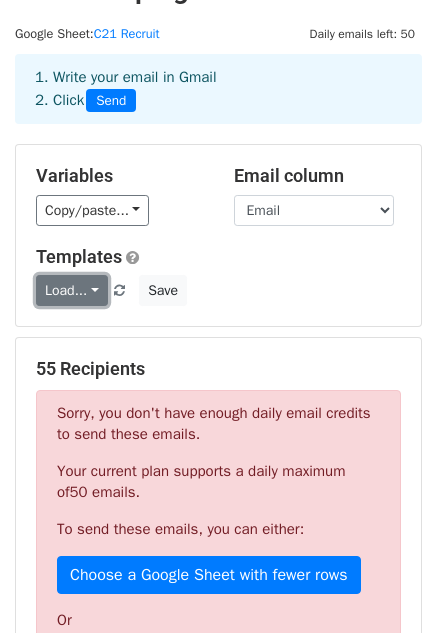 click on "Load..." at bounding box center (72, 290) 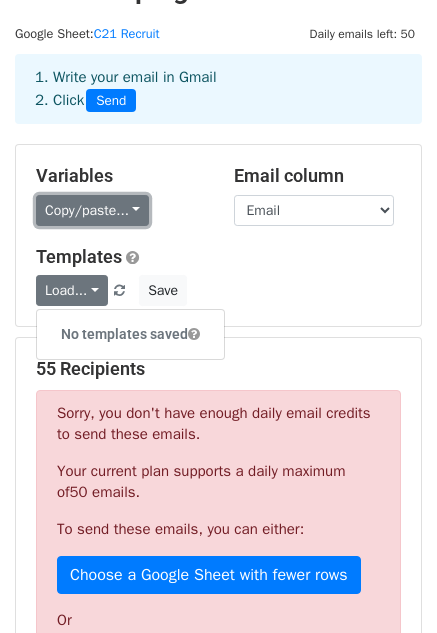 click on "Copy/paste..." at bounding box center (92, 210) 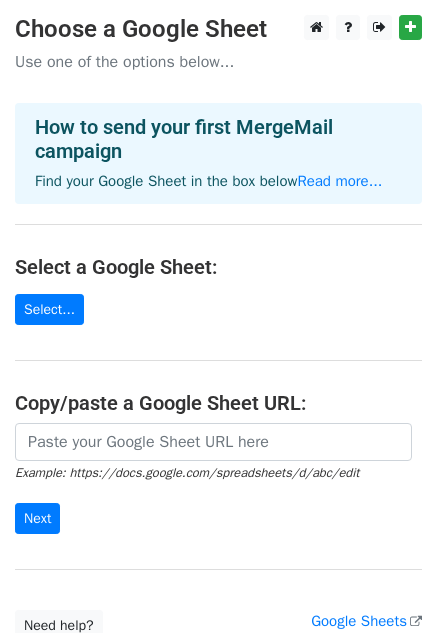 scroll, scrollTop: 0, scrollLeft: 0, axis: both 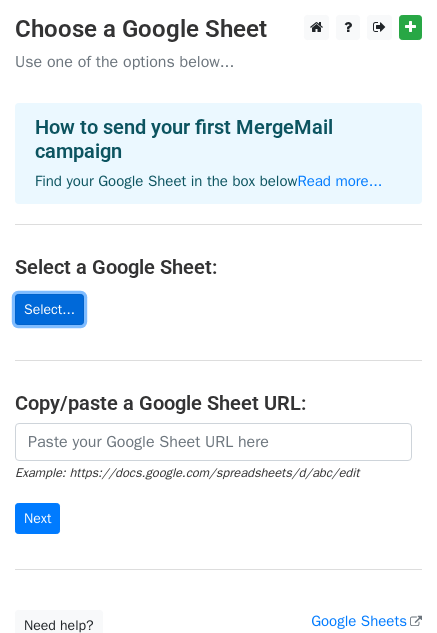 click on "Select..." at bounding box center (49, 309) 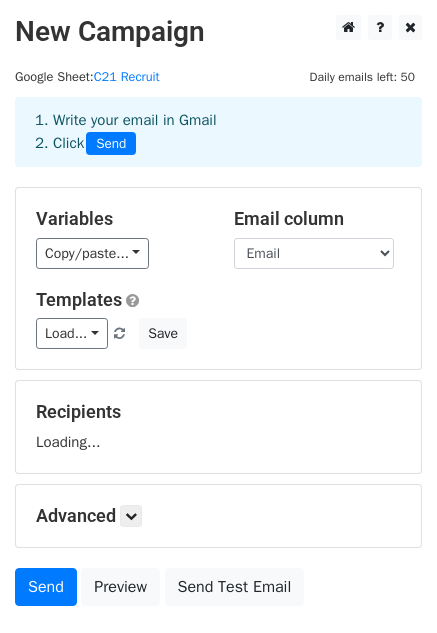 scroll, scrollTop: 0, scrollLeft: 0, axis: both 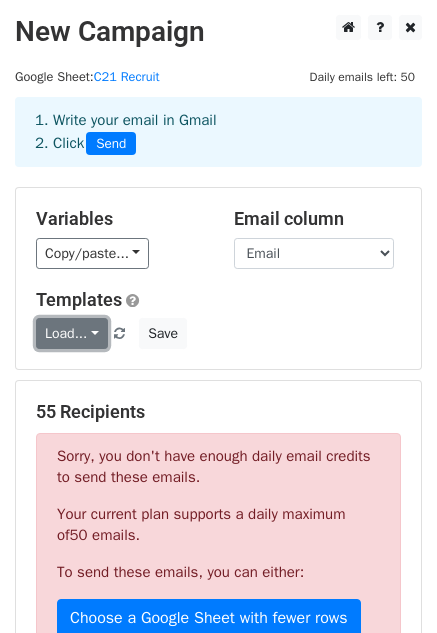 click on "Load..." at bounding box center [72, 333] 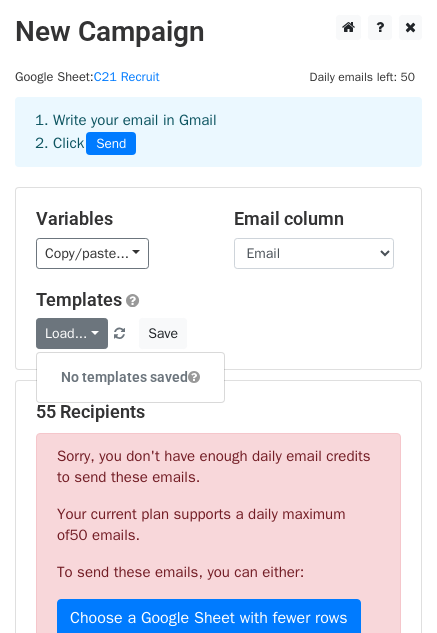 click at bounding box center [194, 377] 